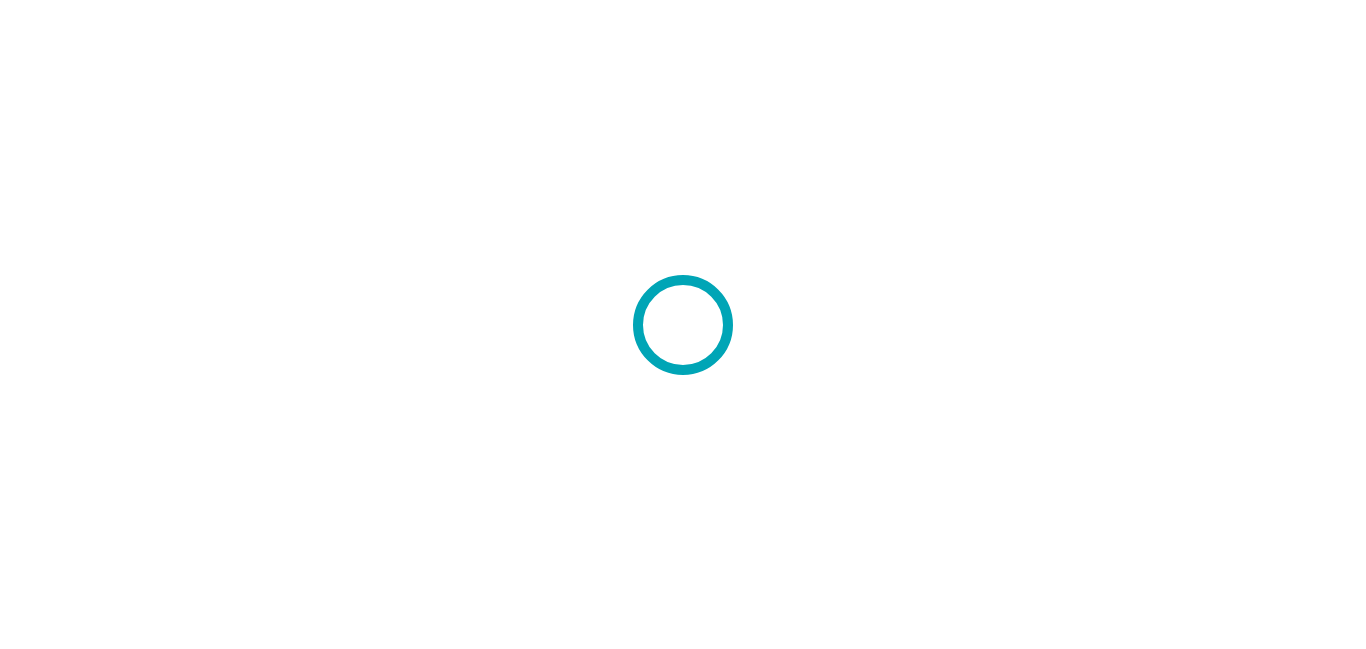 scroll, scrollTop: 0, scrollLeft: 0, axis: both 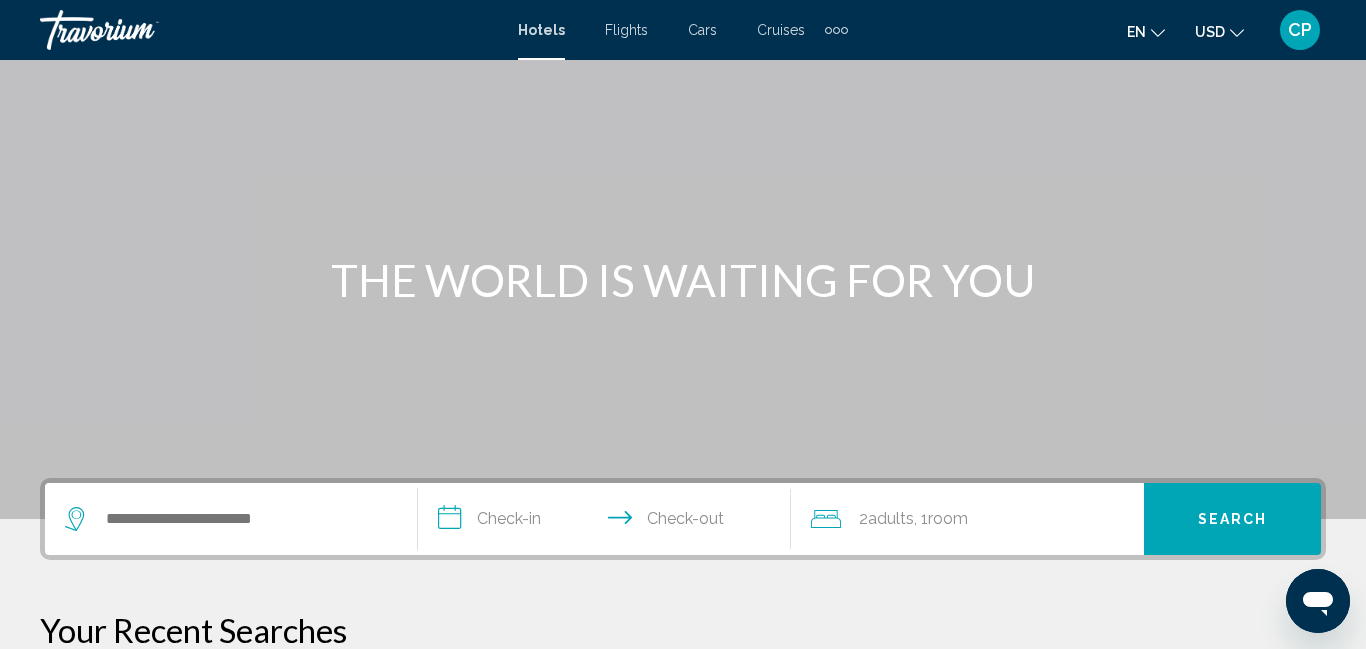 click at bounding box center [844, 30] 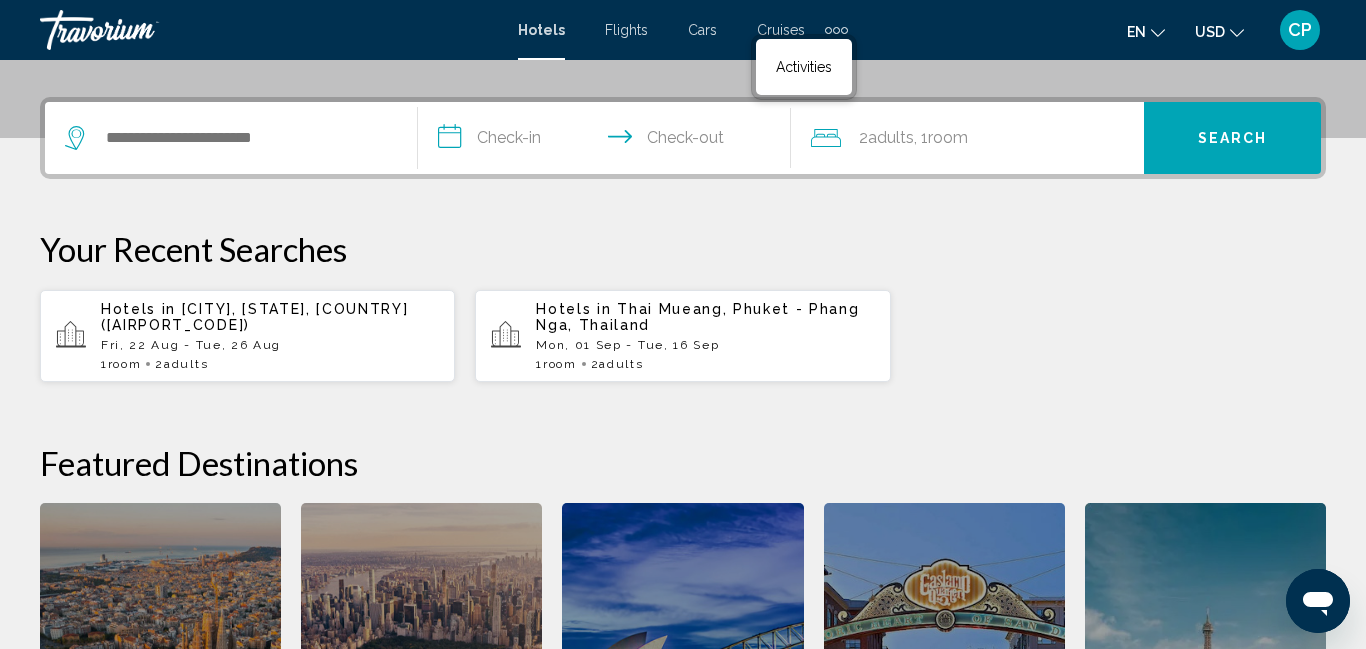 scroll, scrollTop: 460, scrollLeft: 0, axis: vertical 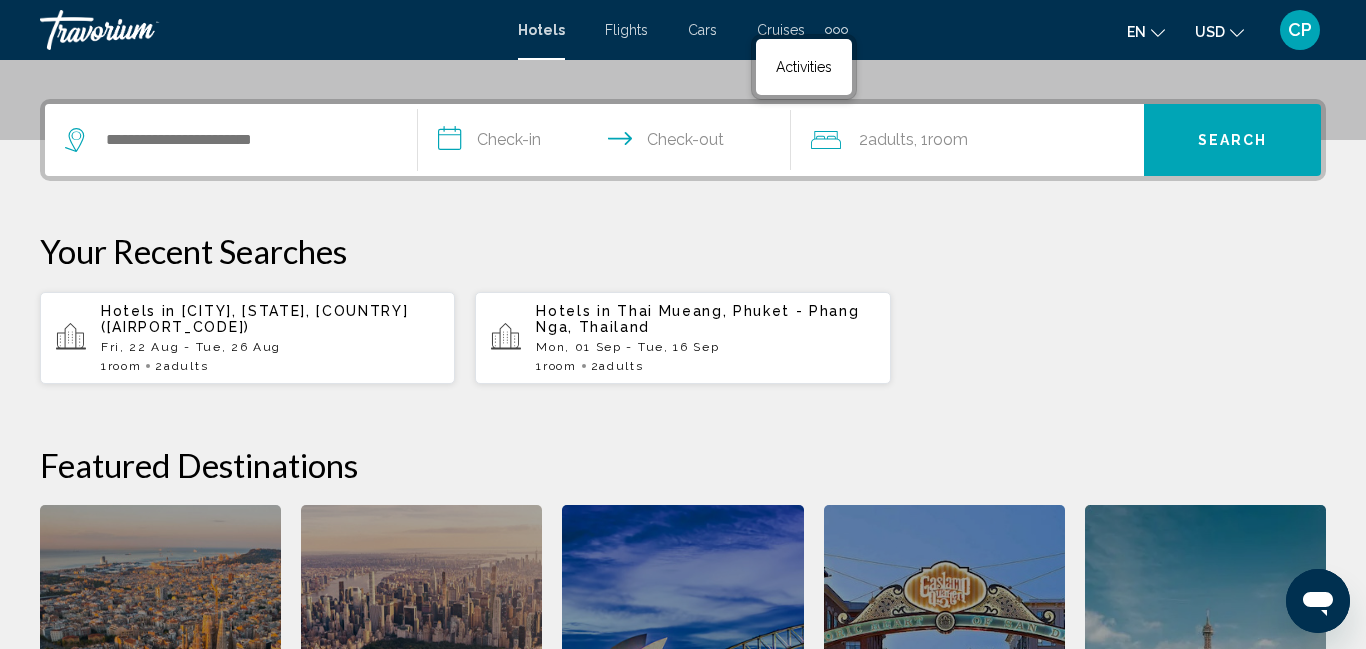 click on "Fri, 22 Aug - Tue, 26 Aug" at bounding box center (270, 347) 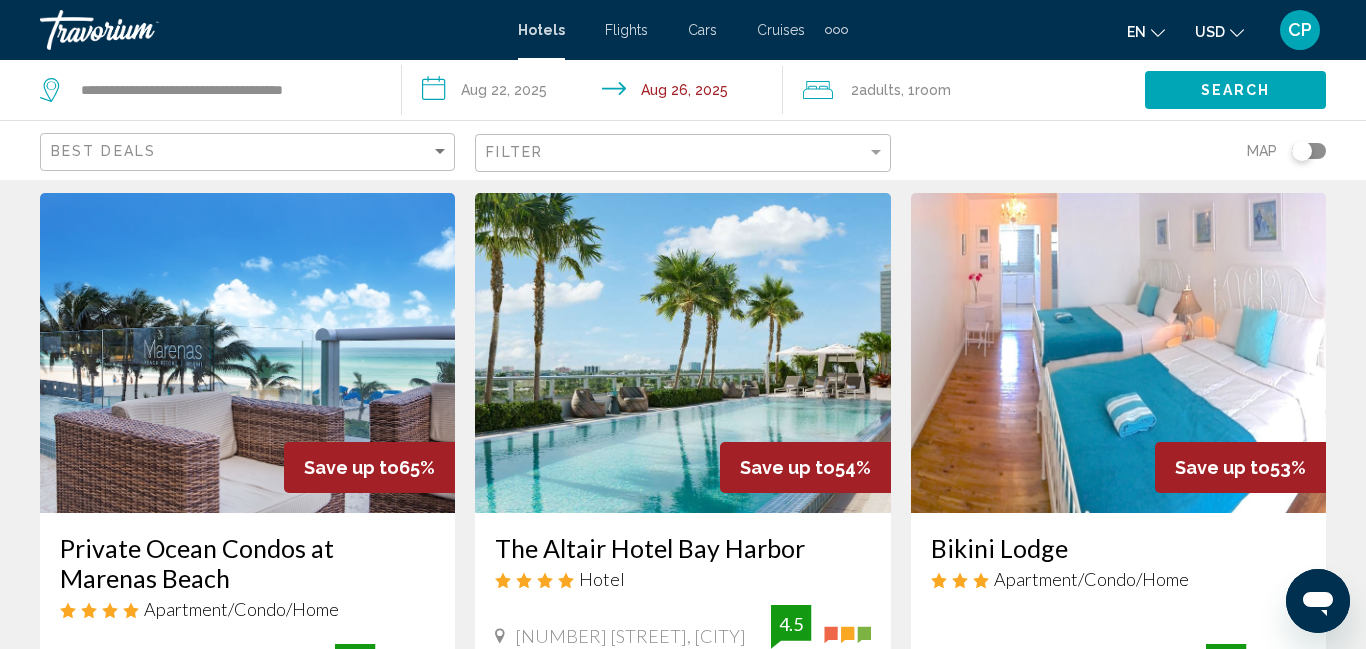 scroll, scrollTop: 0, scrollLeft: 0, axis: both 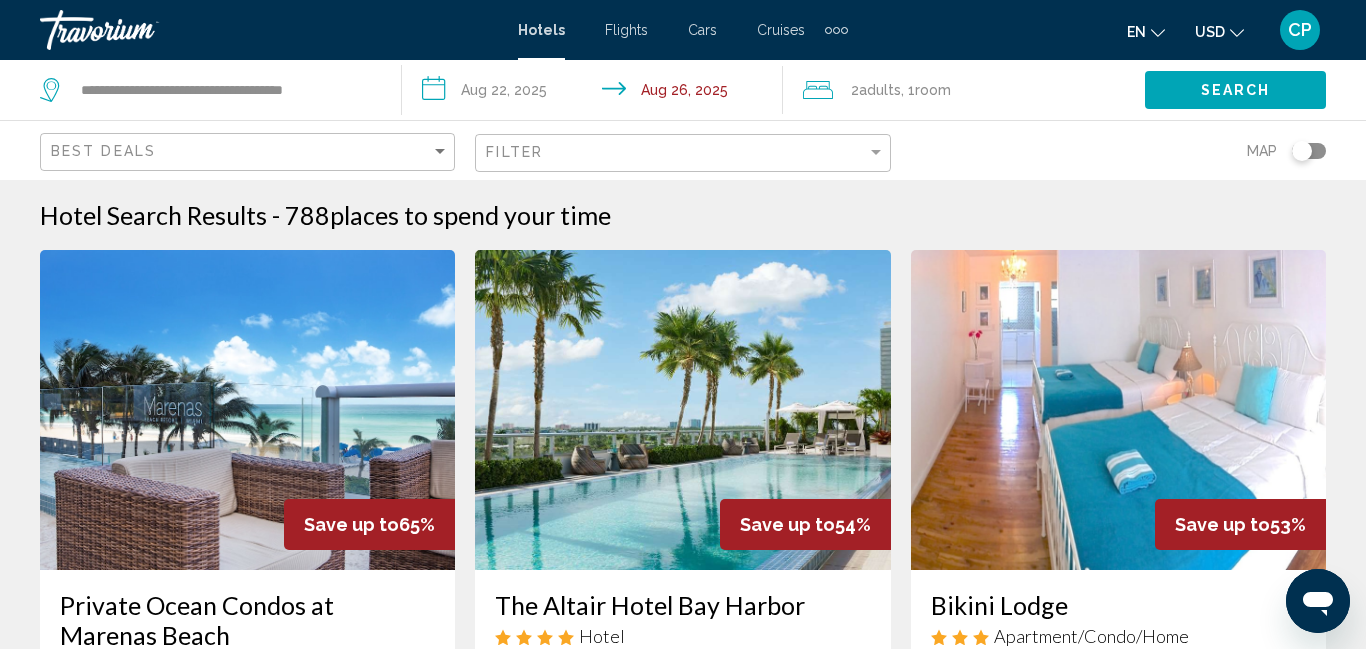 click on "**********" at bounding box center (597, 93) 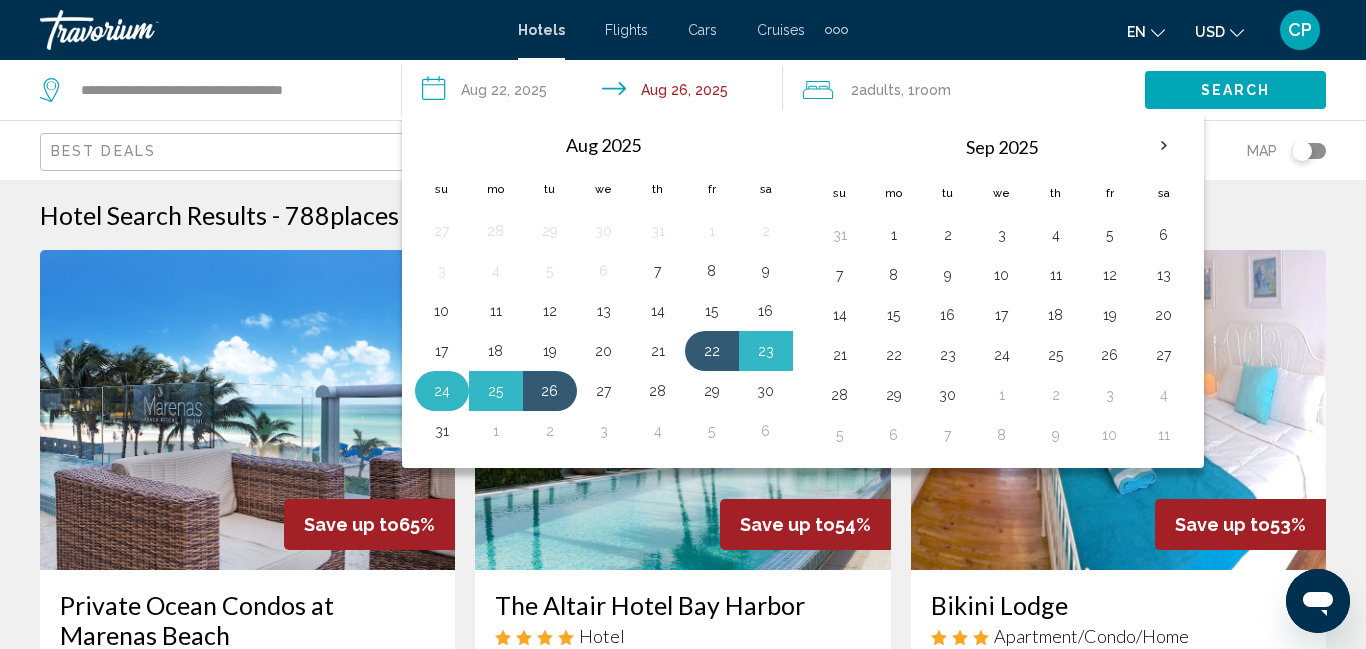 click on "24" at bounding box center [442, 391] 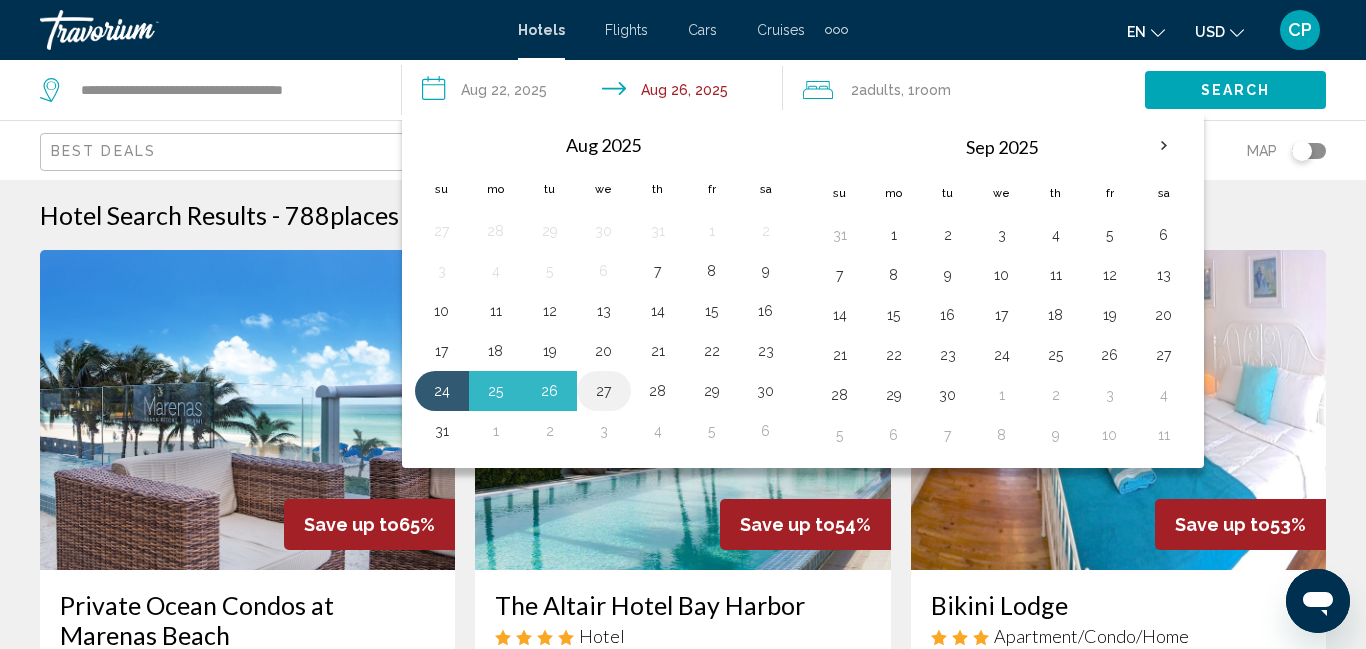 click on "27" at bounding box center (604, 391) 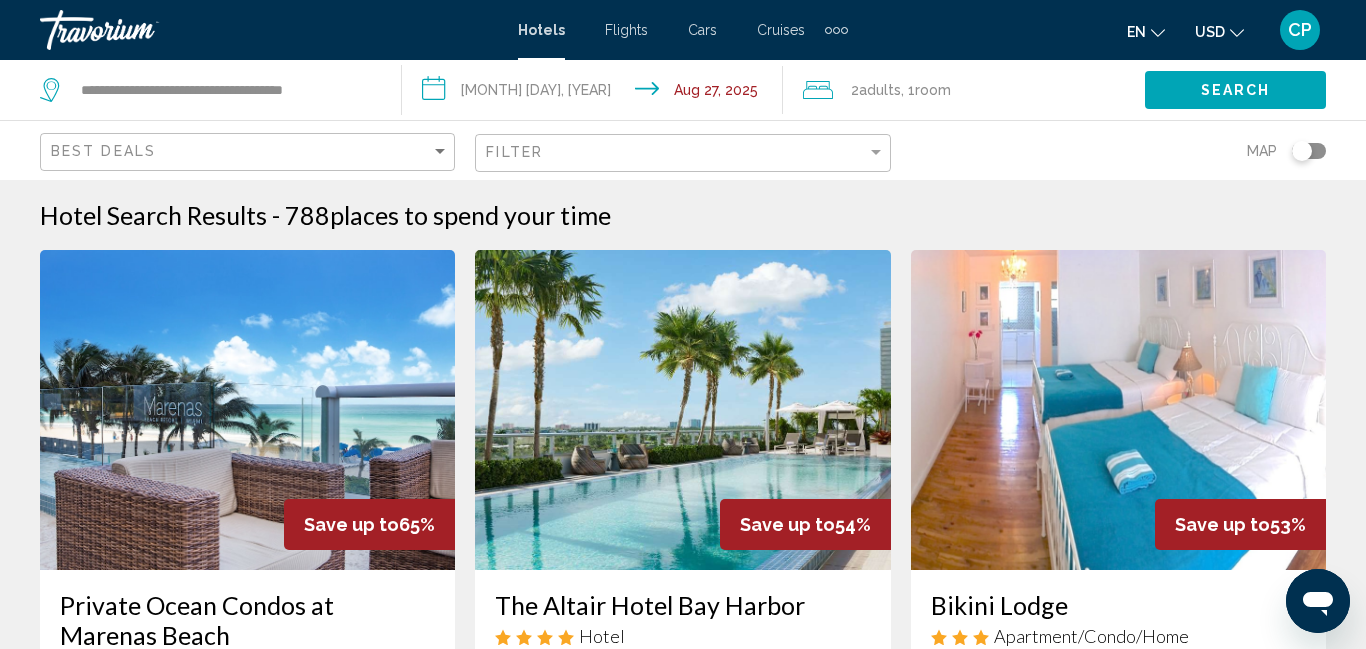 click on "Room" 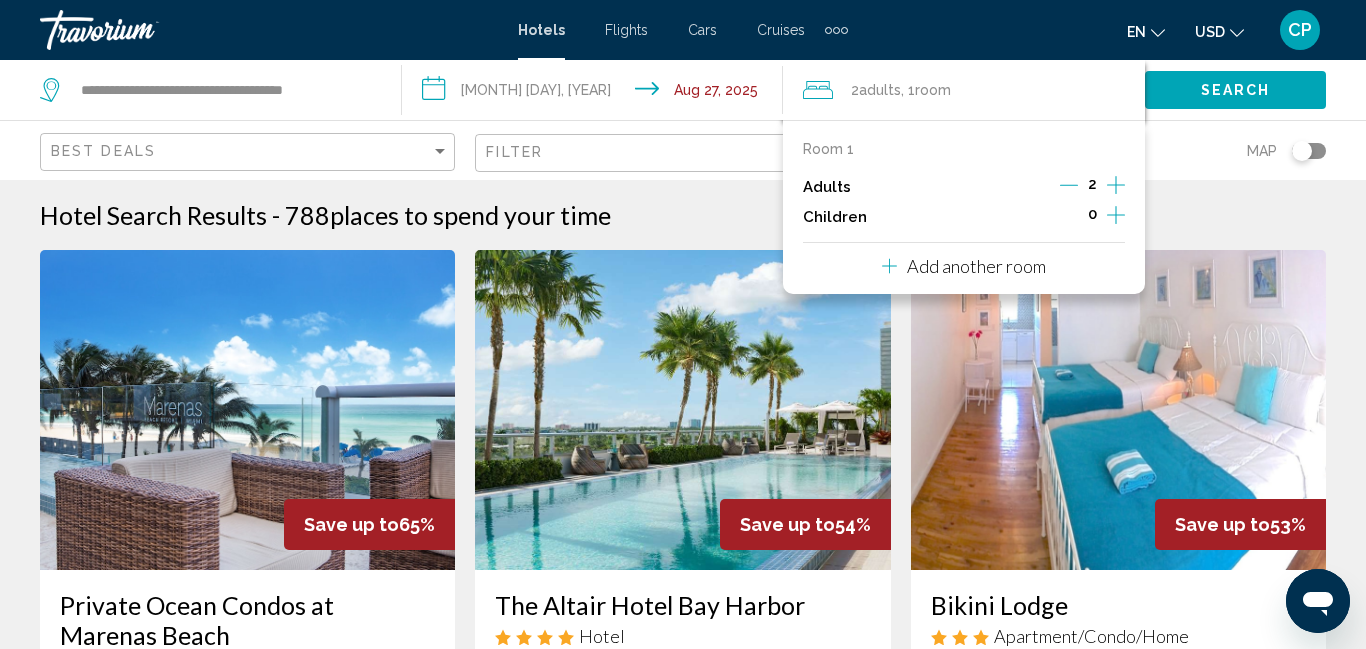 click 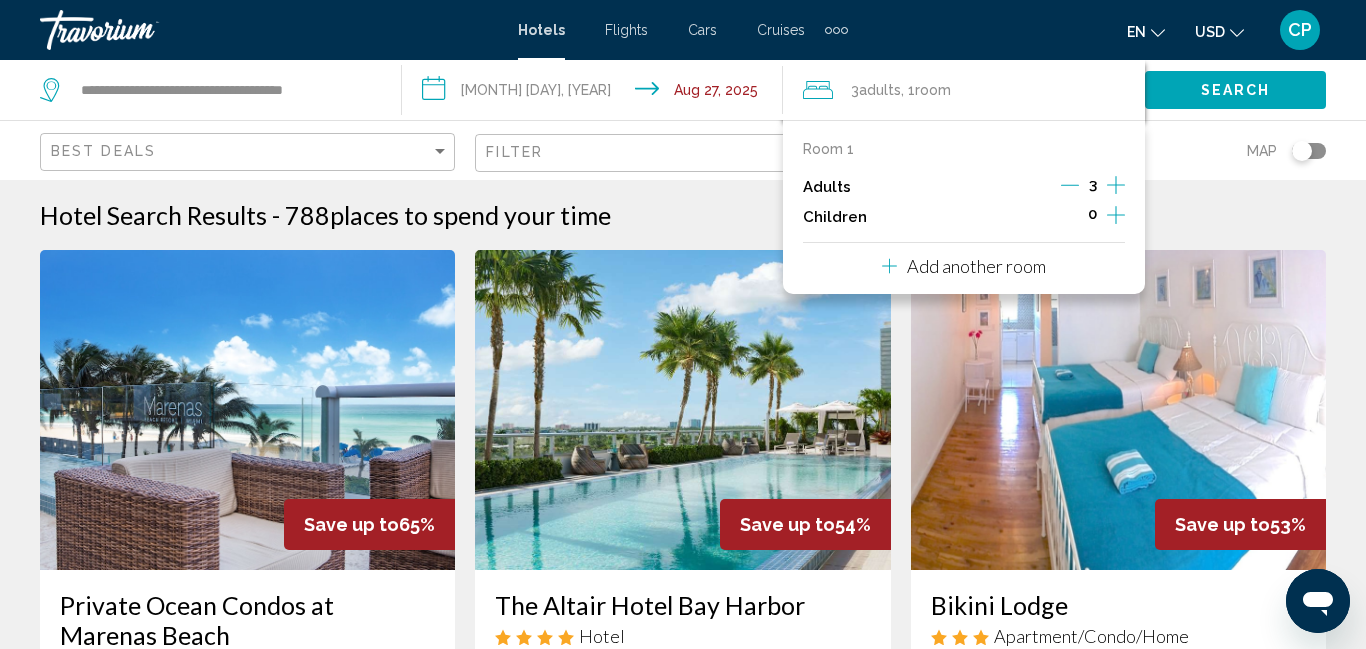 click on "Add another room" at bounding box center (976, 266) 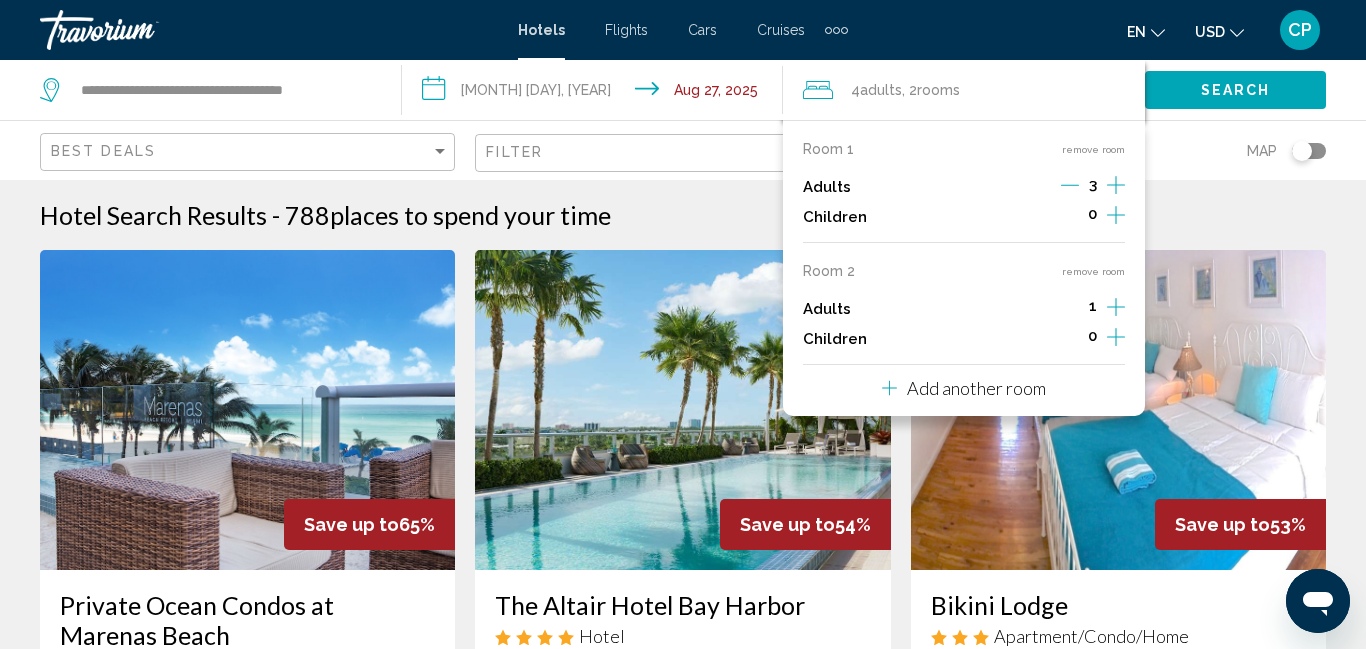 click 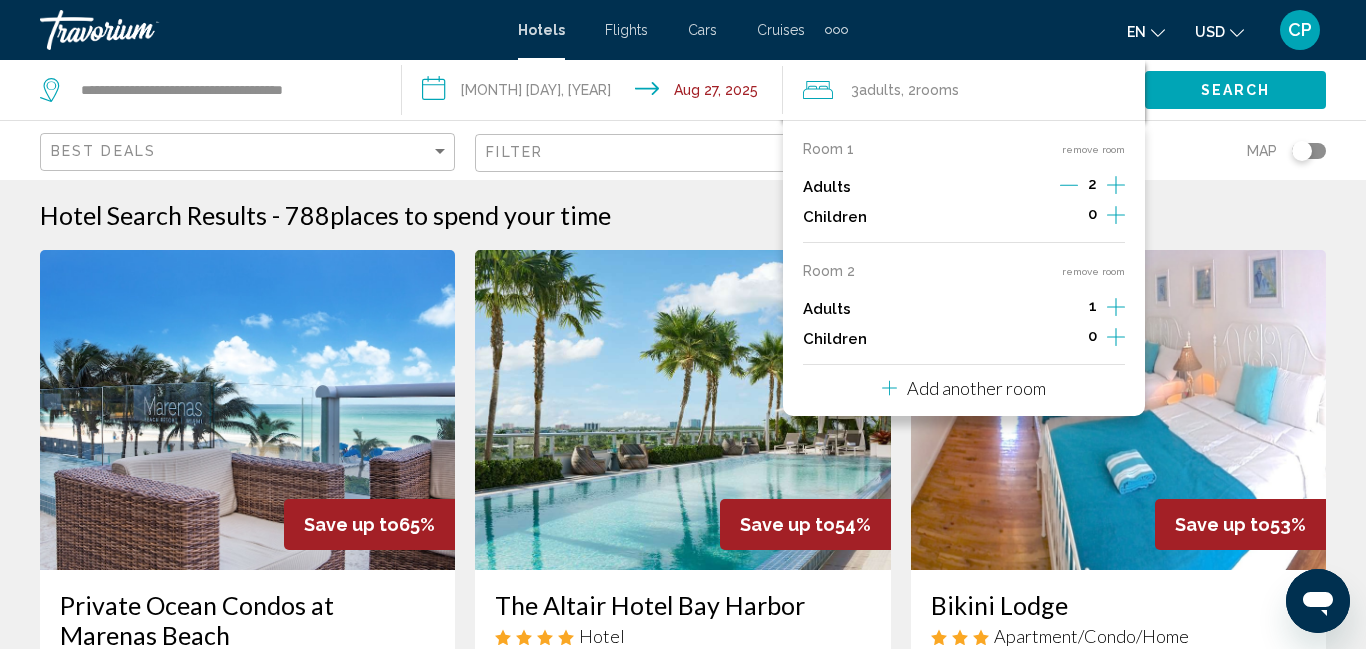 click on "Search" 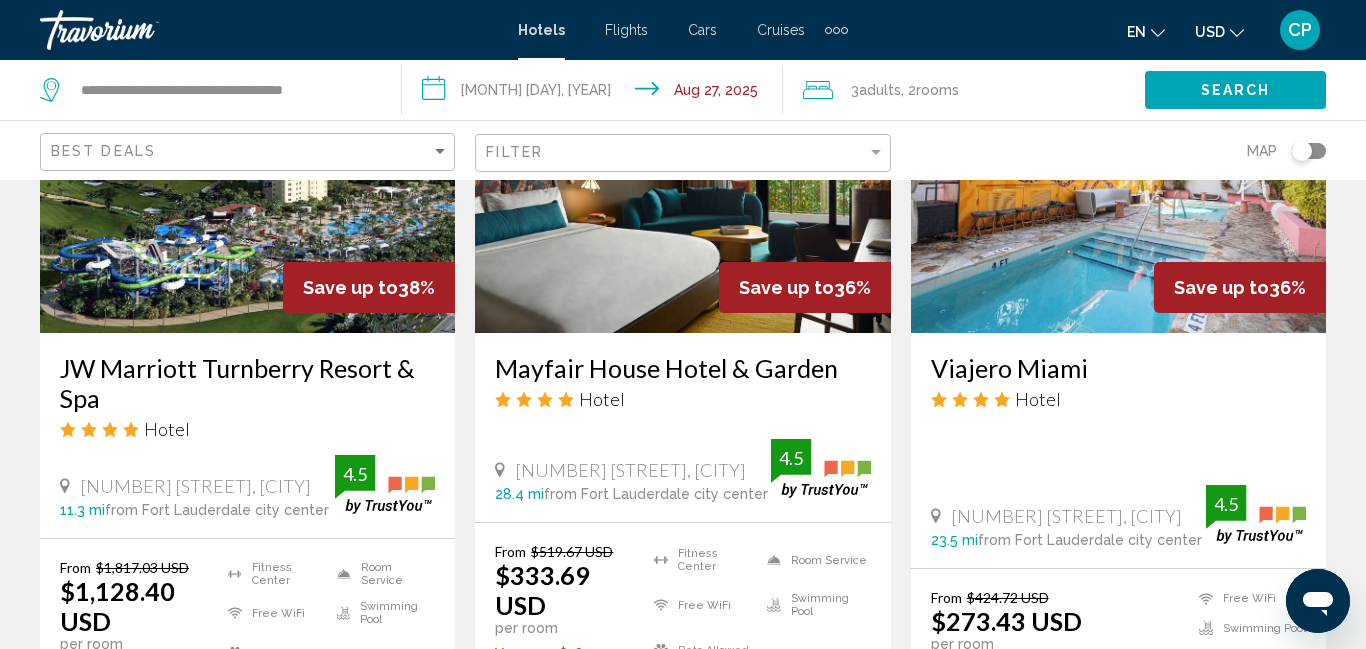 scroll, scrollTop: 1806, scrollLeft: 0, axis: vertical 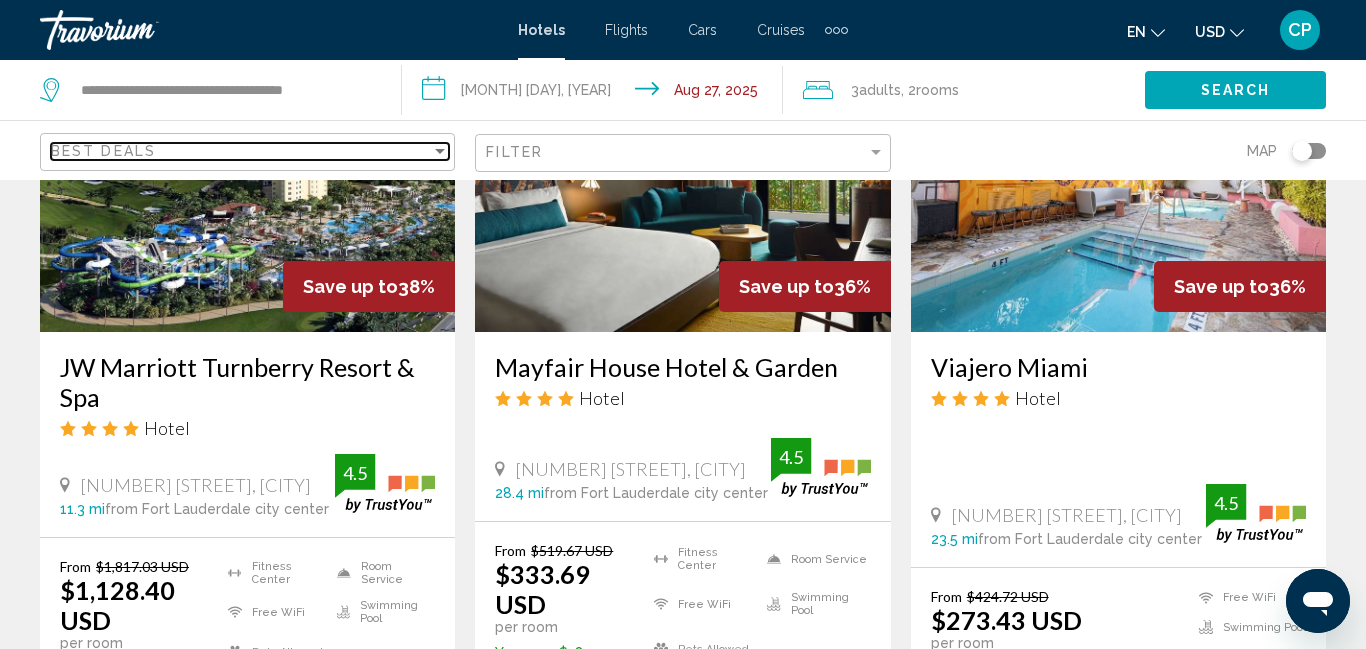 click at bounding box center [440, 151] 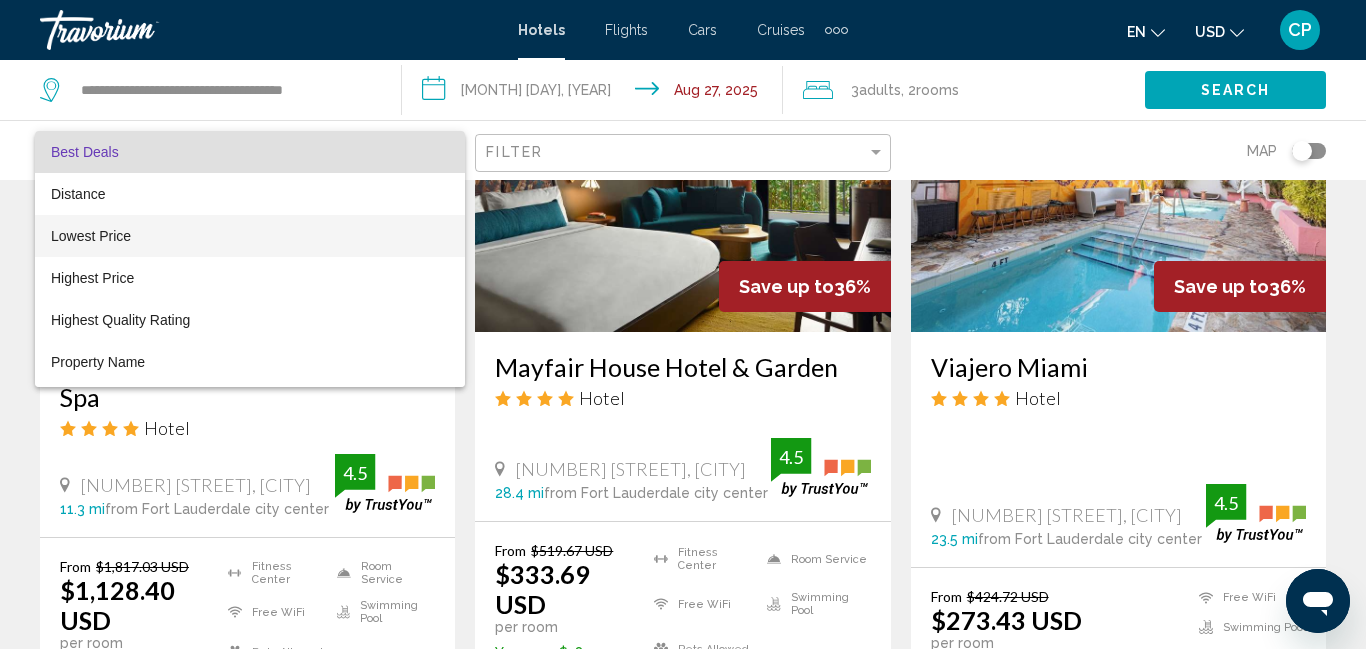 click on "Lowest Price" at bounding box center [250, 236] 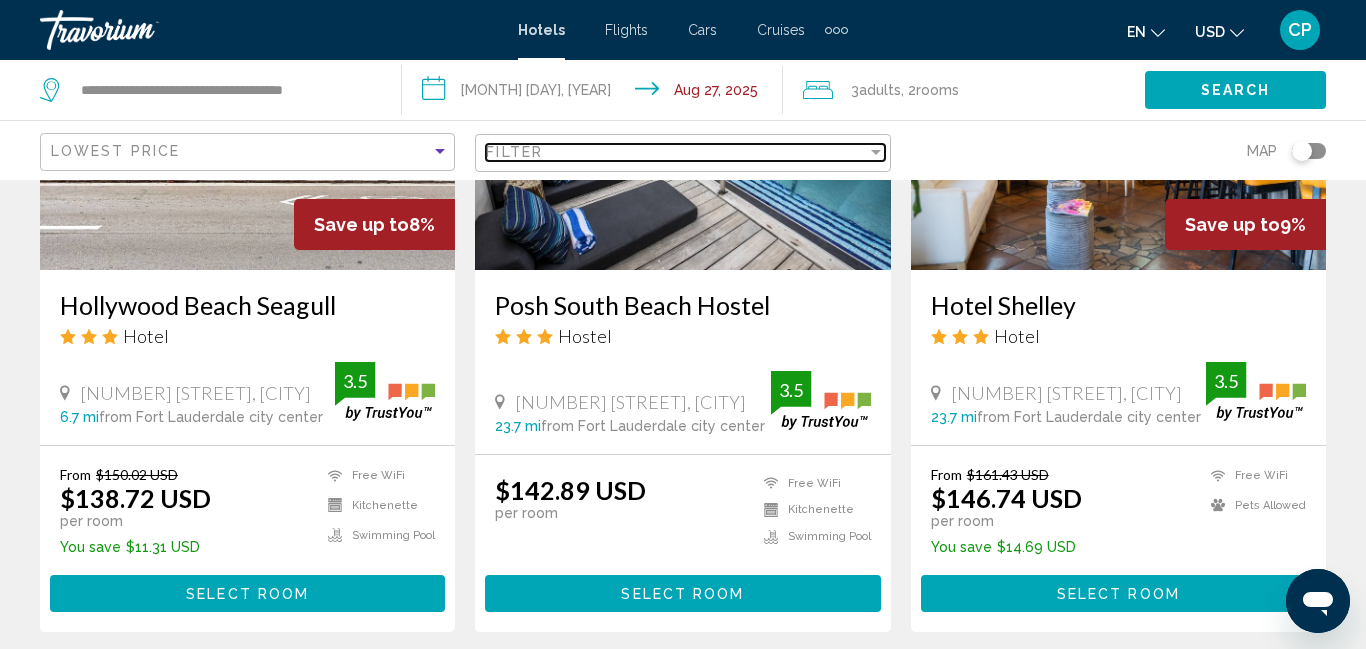 click at bounding box center [876, 152] 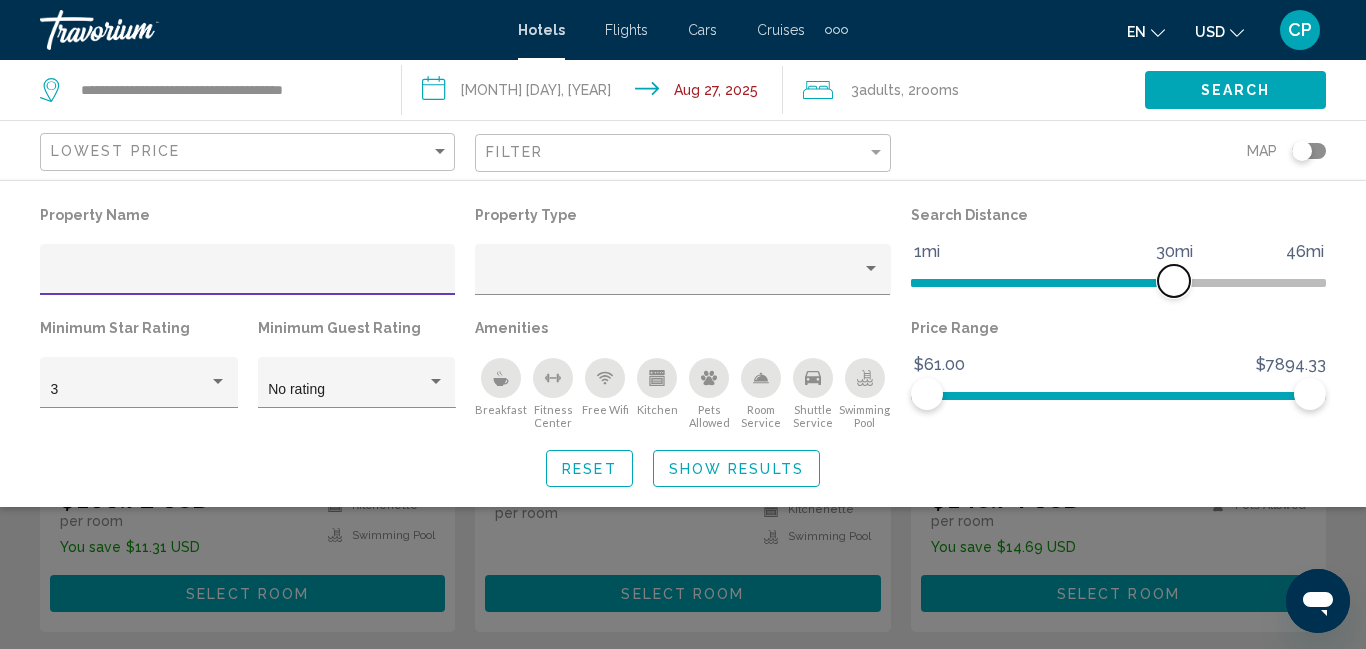 click 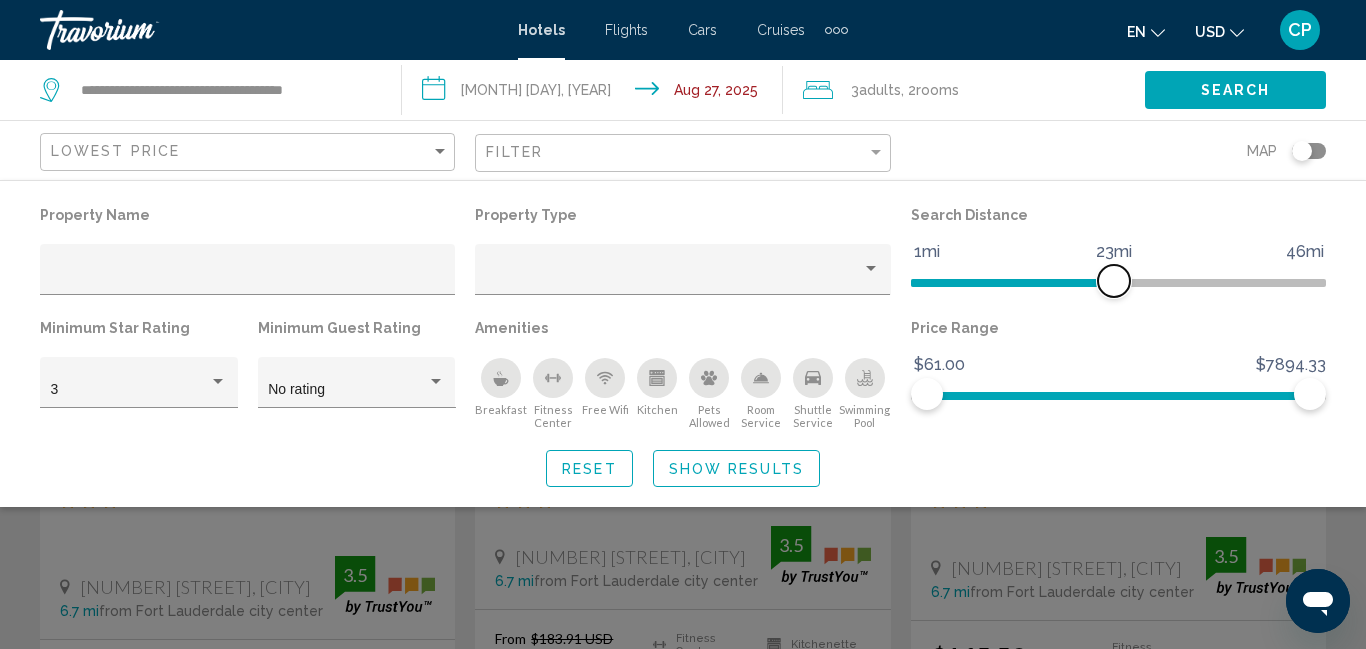 scroll, scrollTop: 1641, scrollLeft: 0, axis: vertical 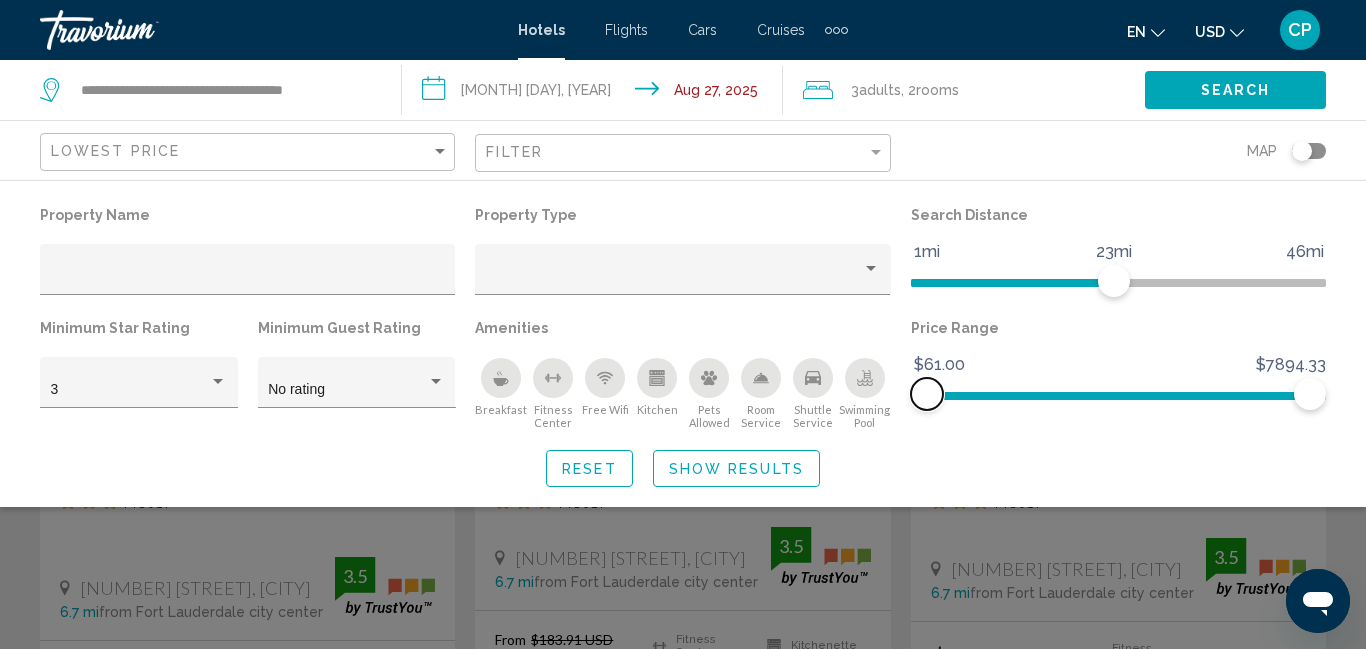 click 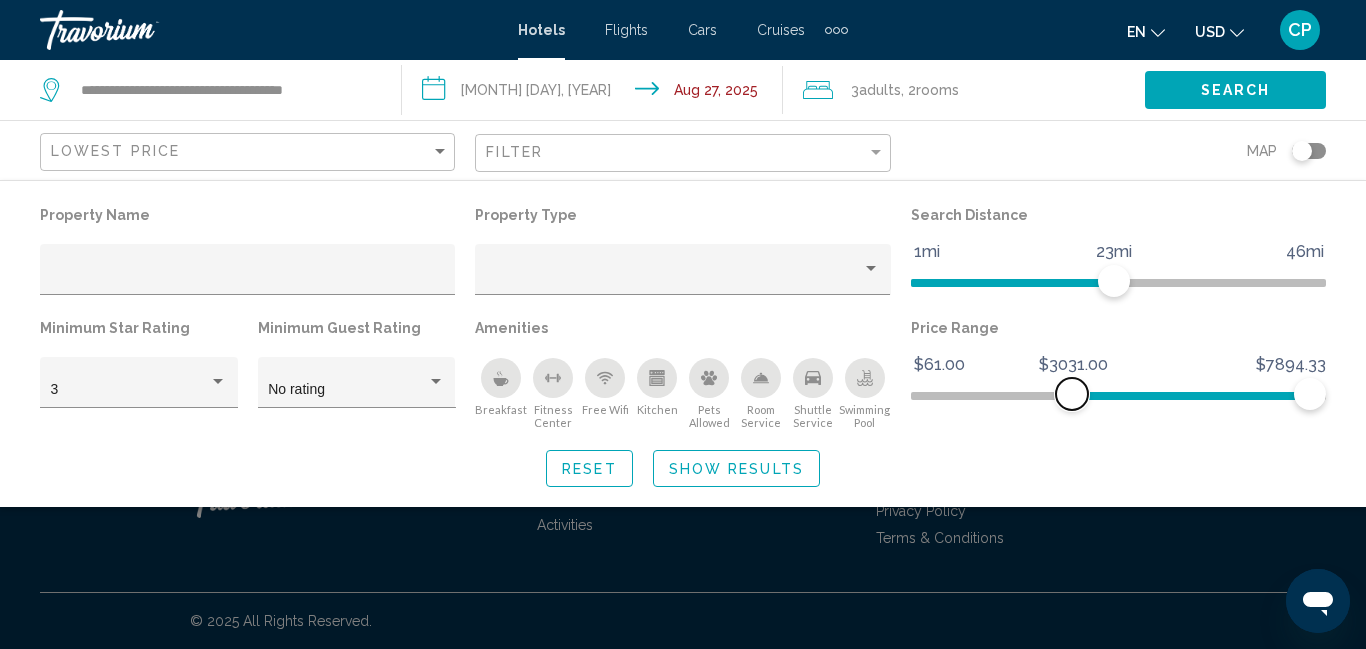 scroll, scrollTop: 649, scrollLeft: 0, axis: vertical 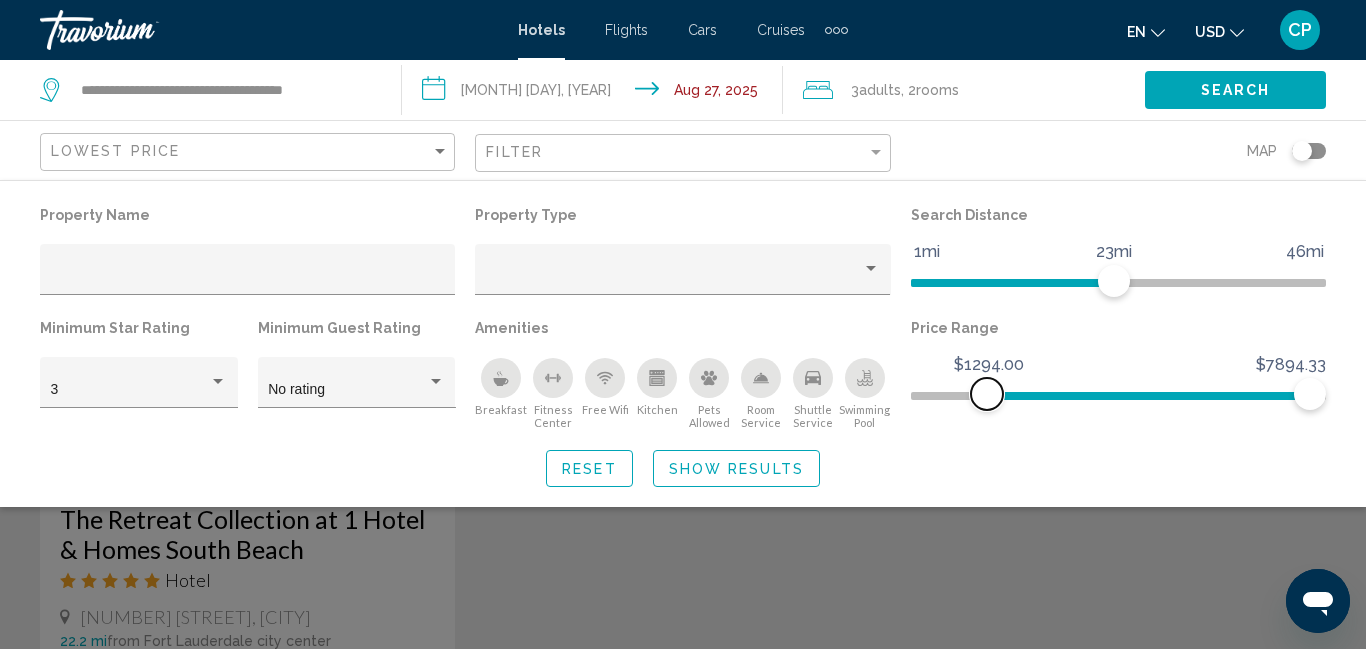 click 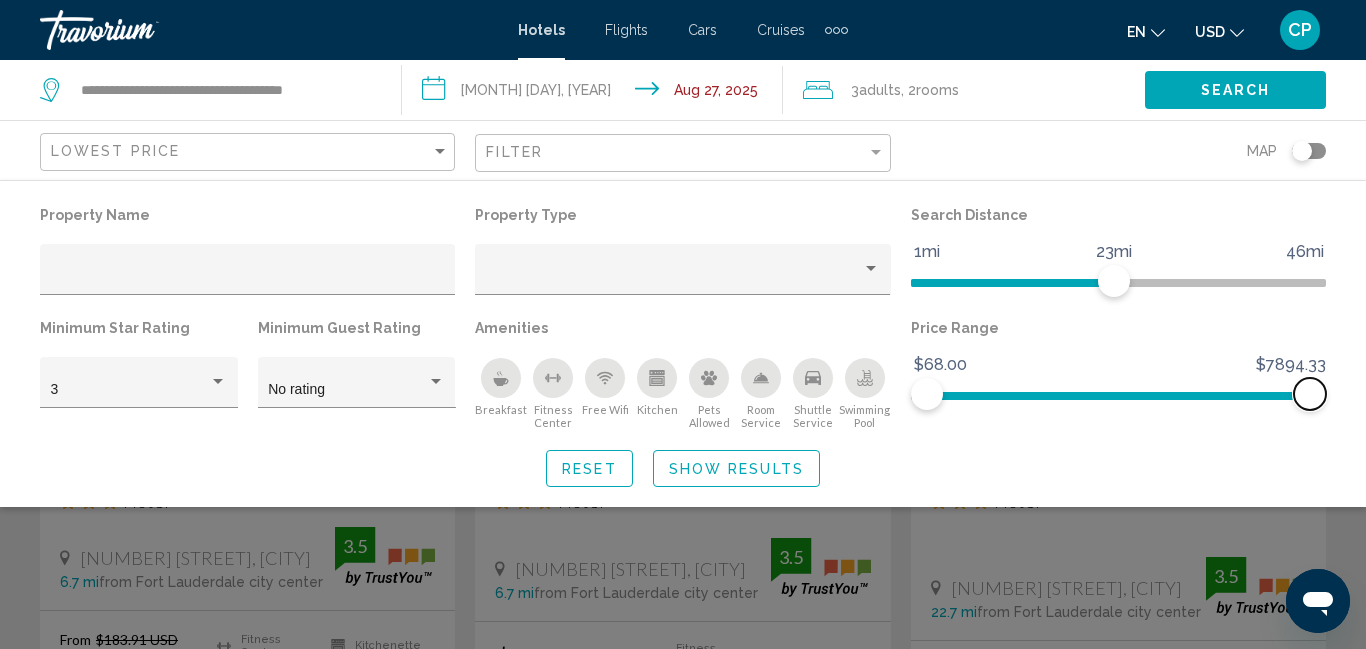 click 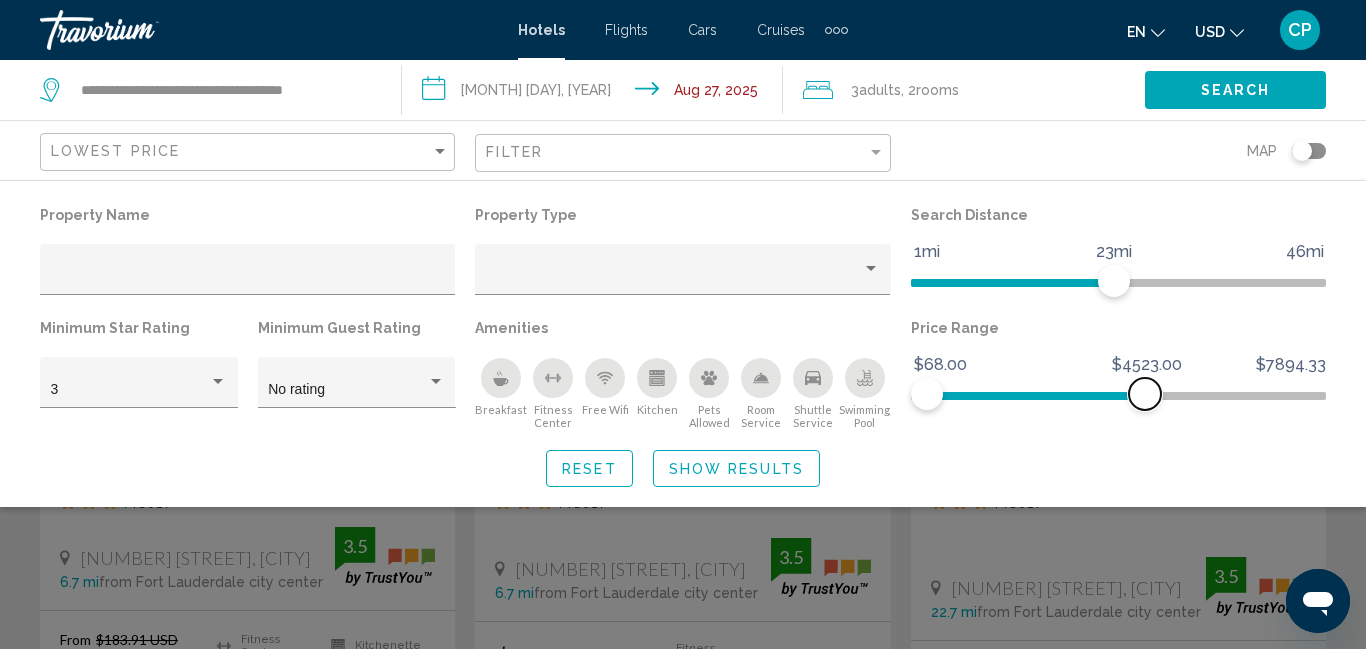 click 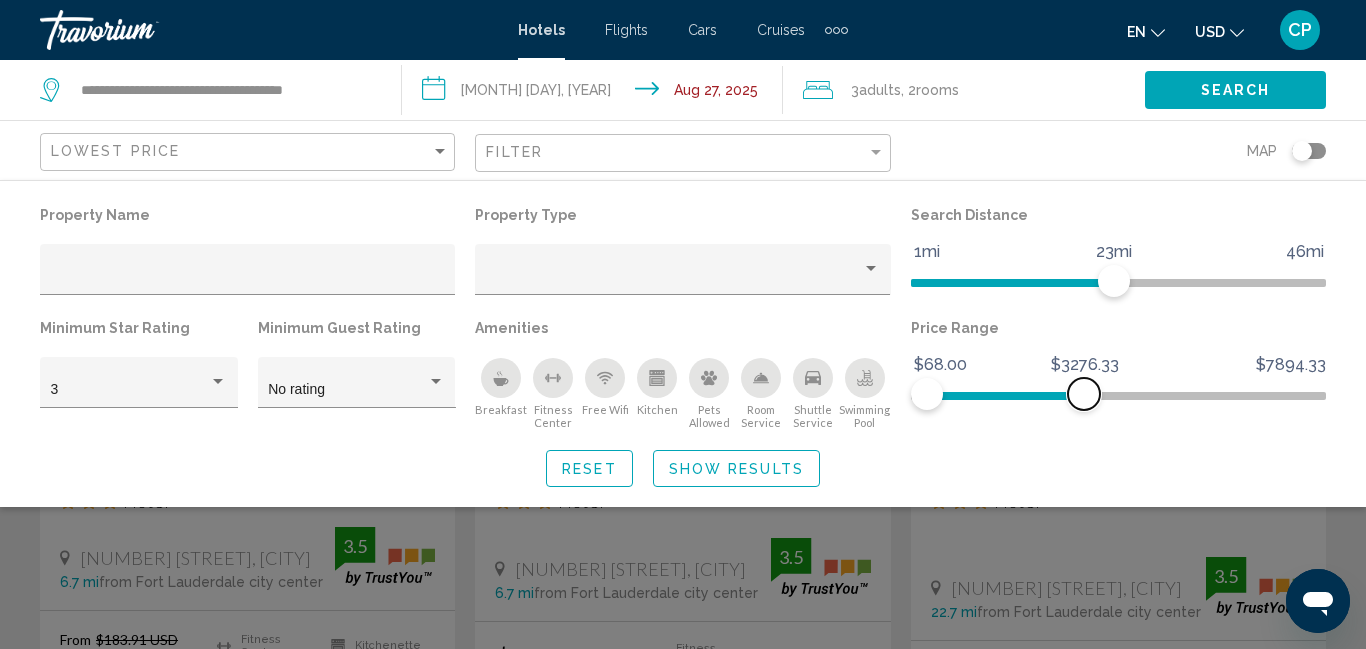 click 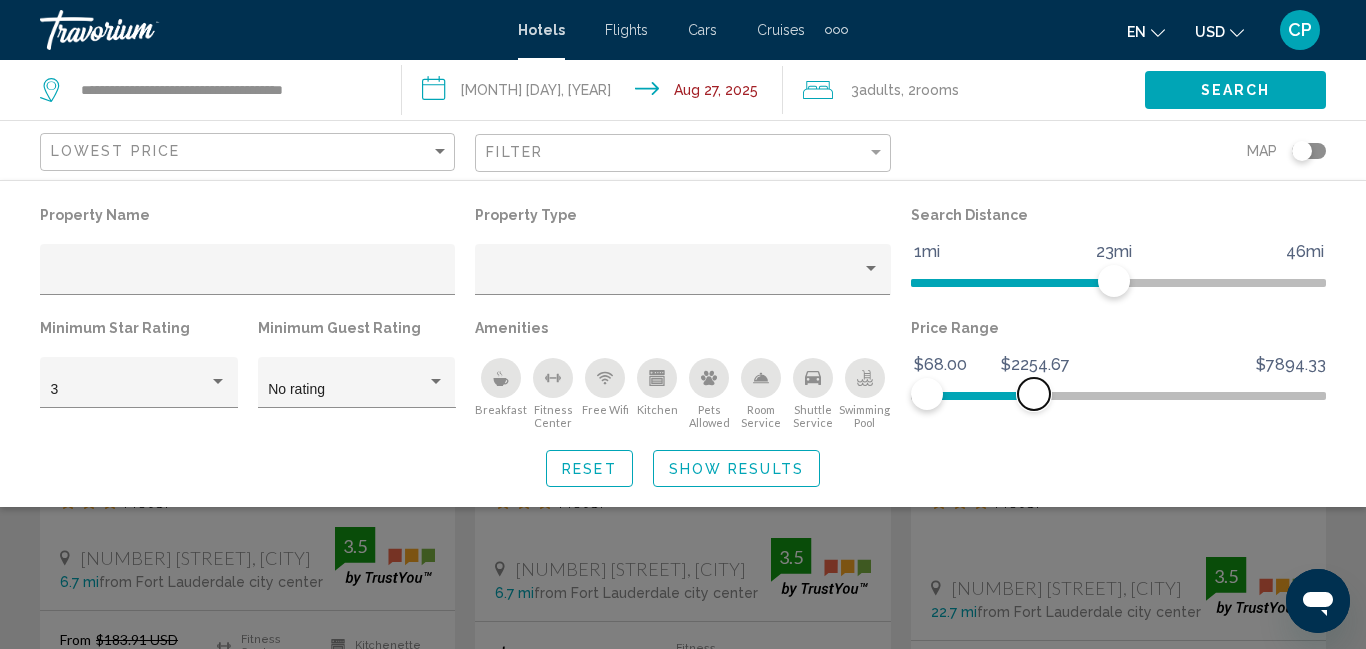 click 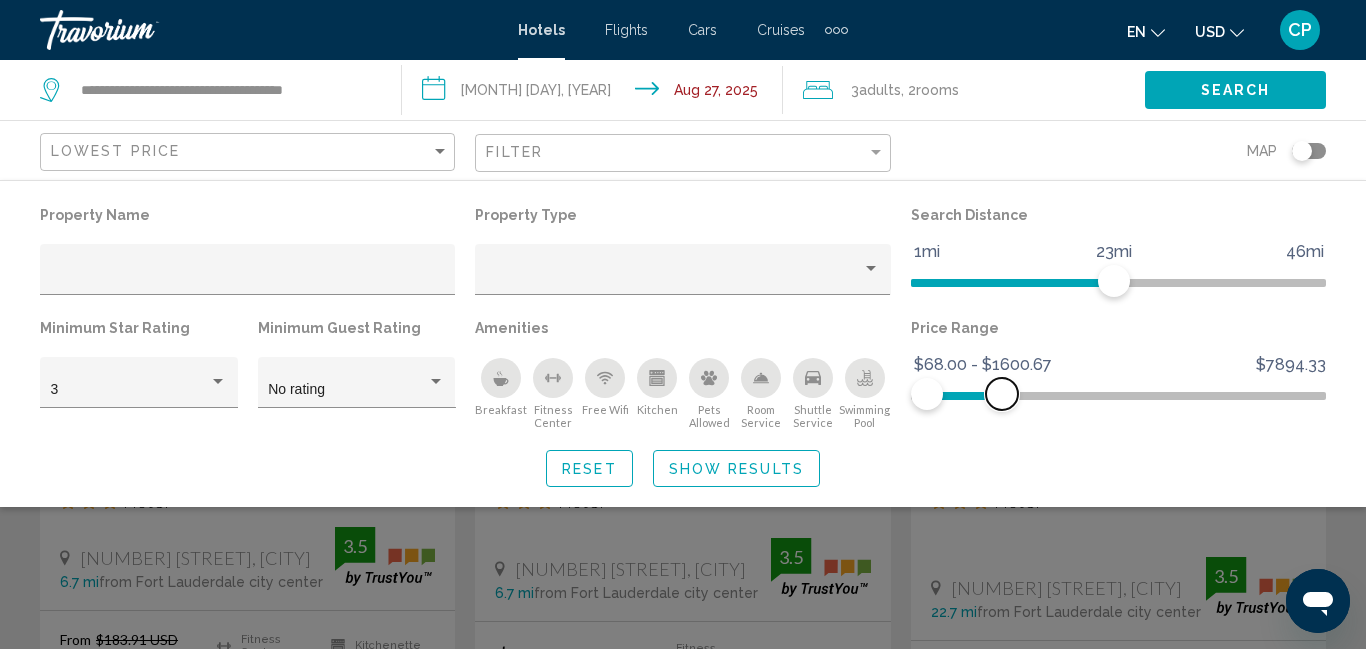 click 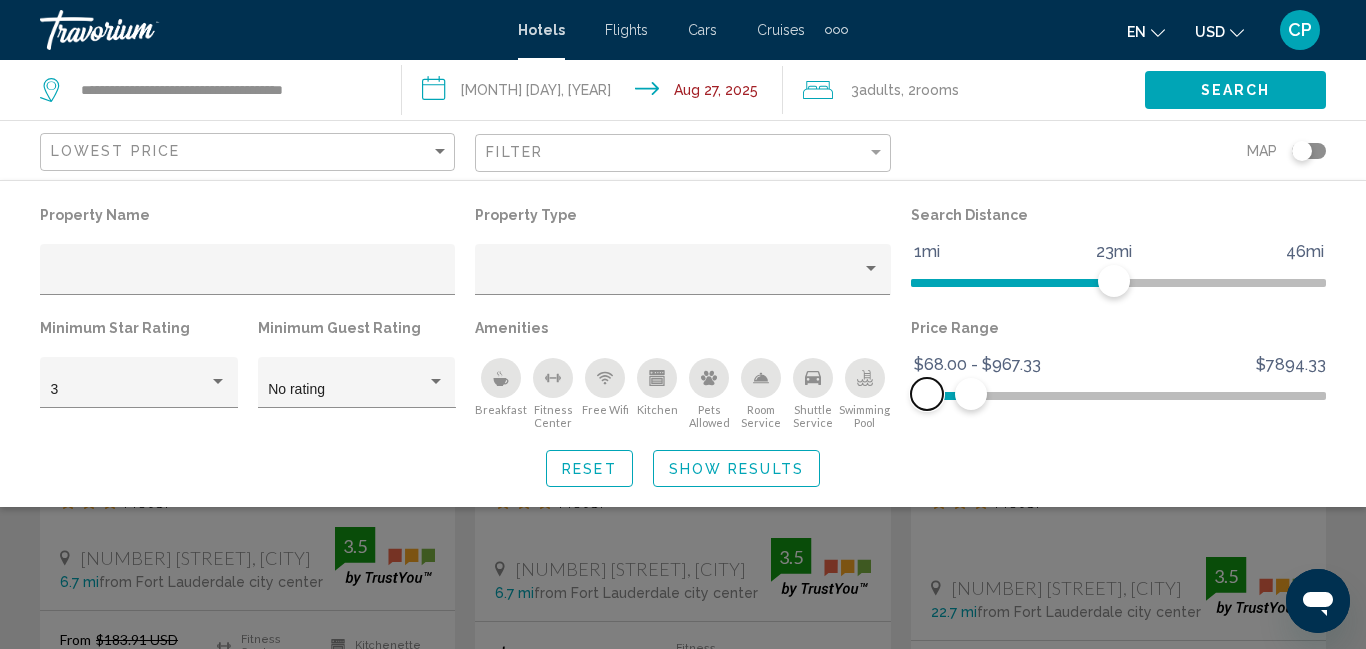 click 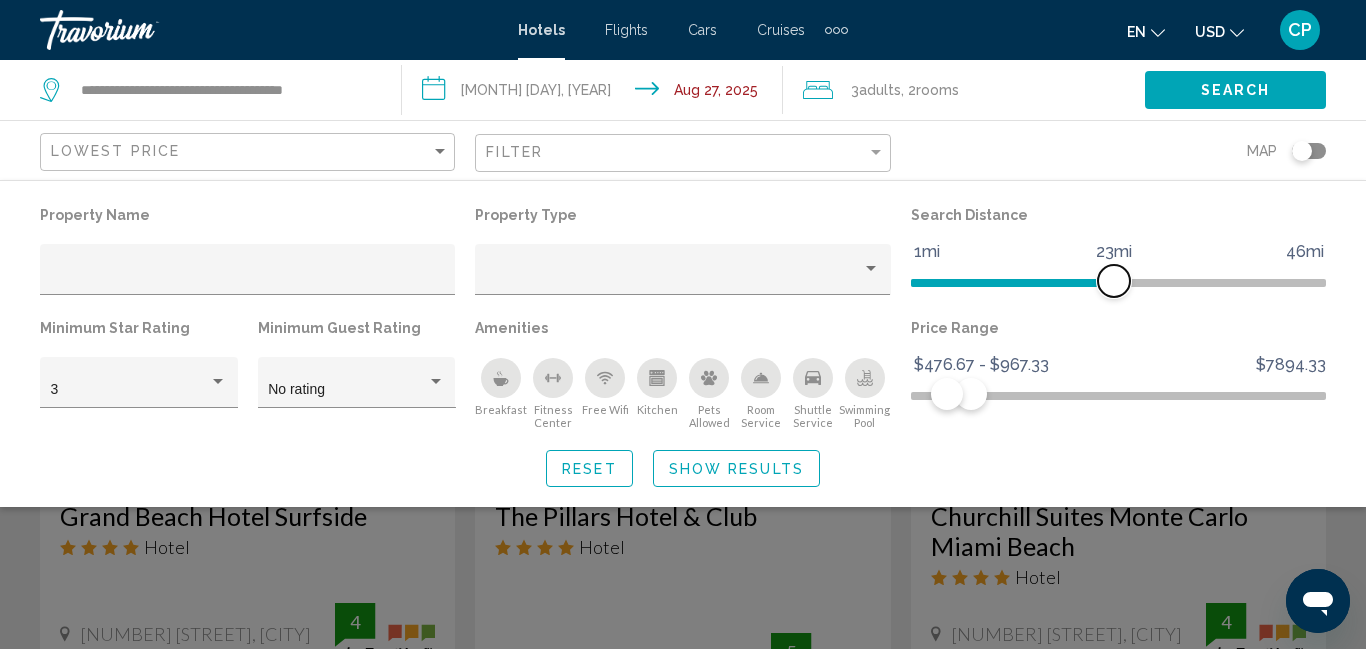 click 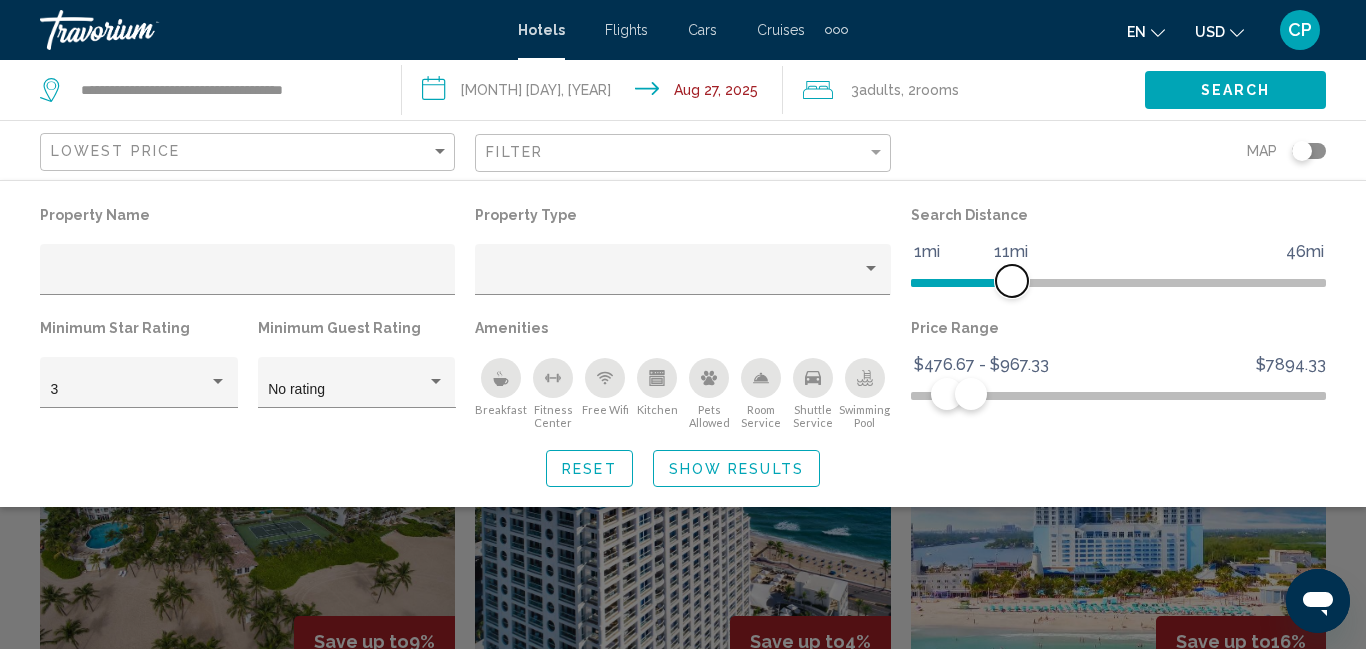 scroll, scrollTop: 652, scrollLeft: 0, axis: vertical 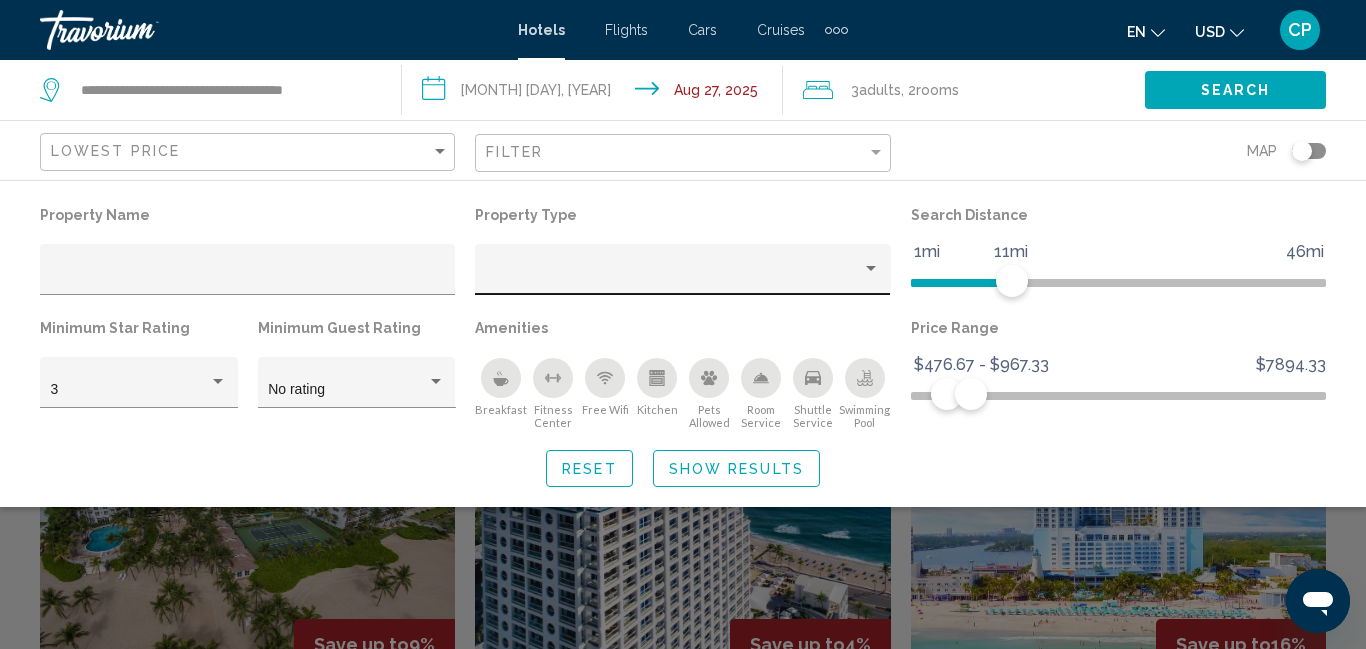click at bounding box center [871, 268] 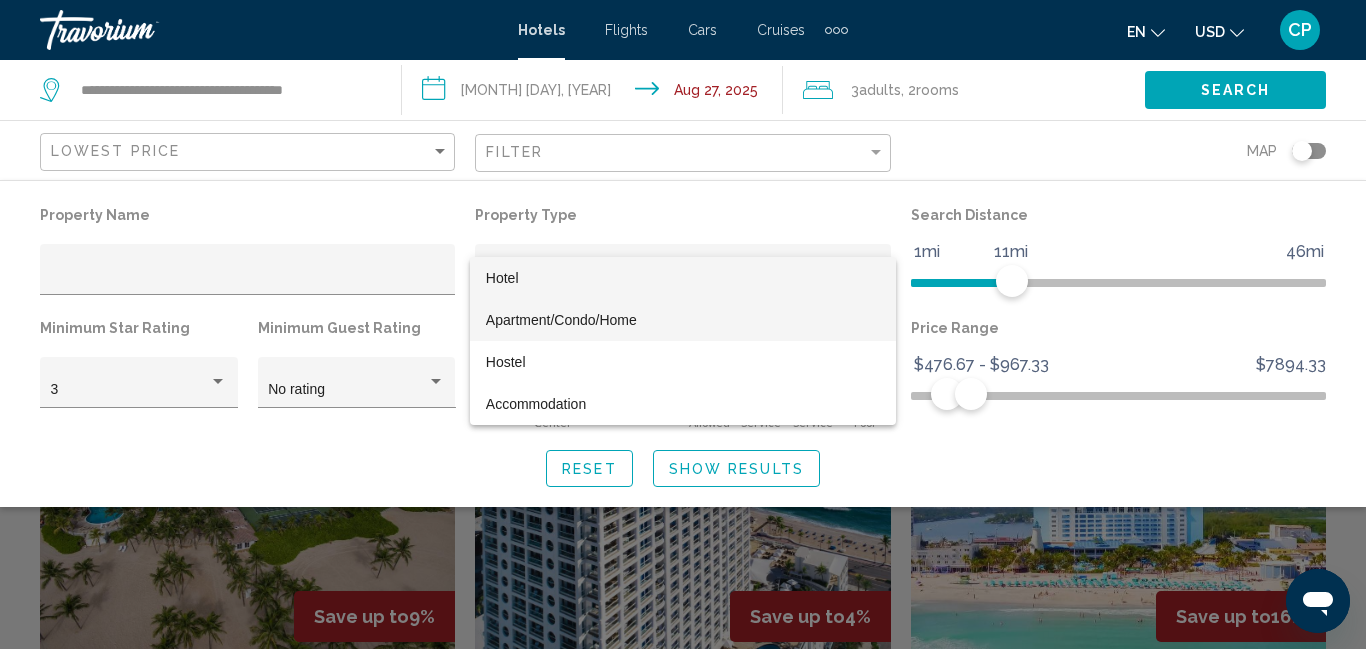 scroll, scrollTop: 679, scrollLeft: 0, axis: vertical 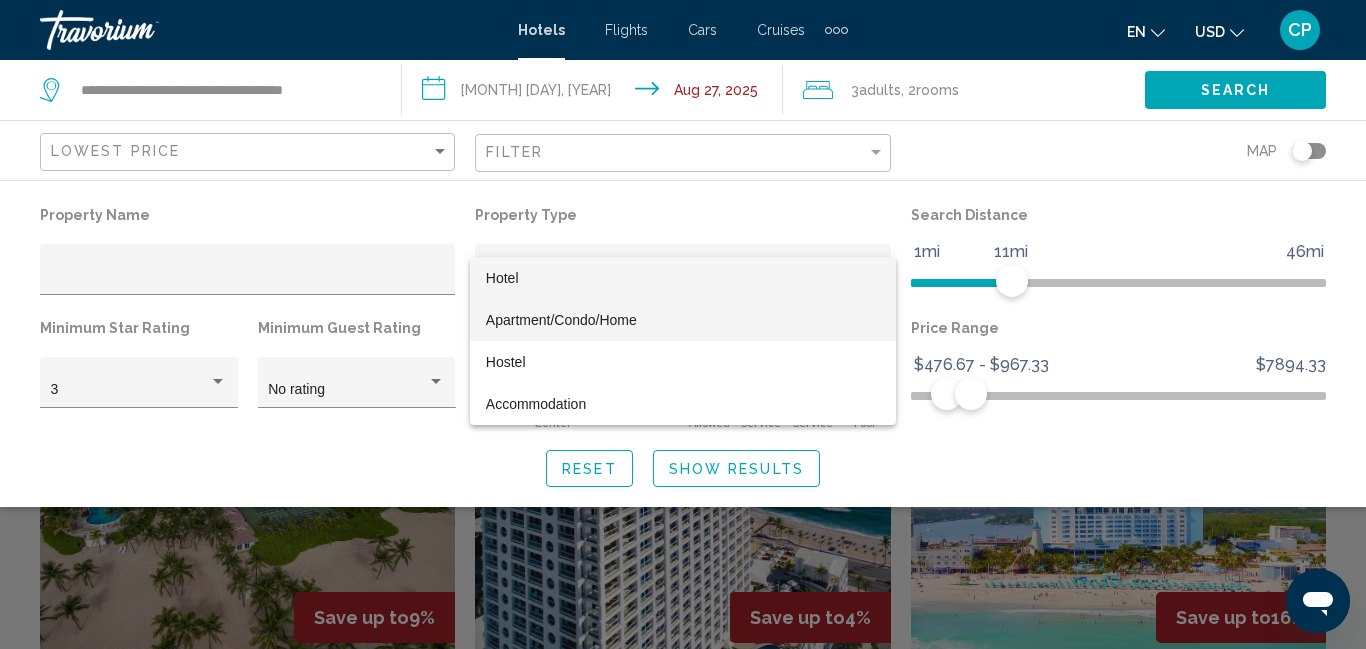 click on "Apartment/Condo/Home" at bounding box center [561, 320] 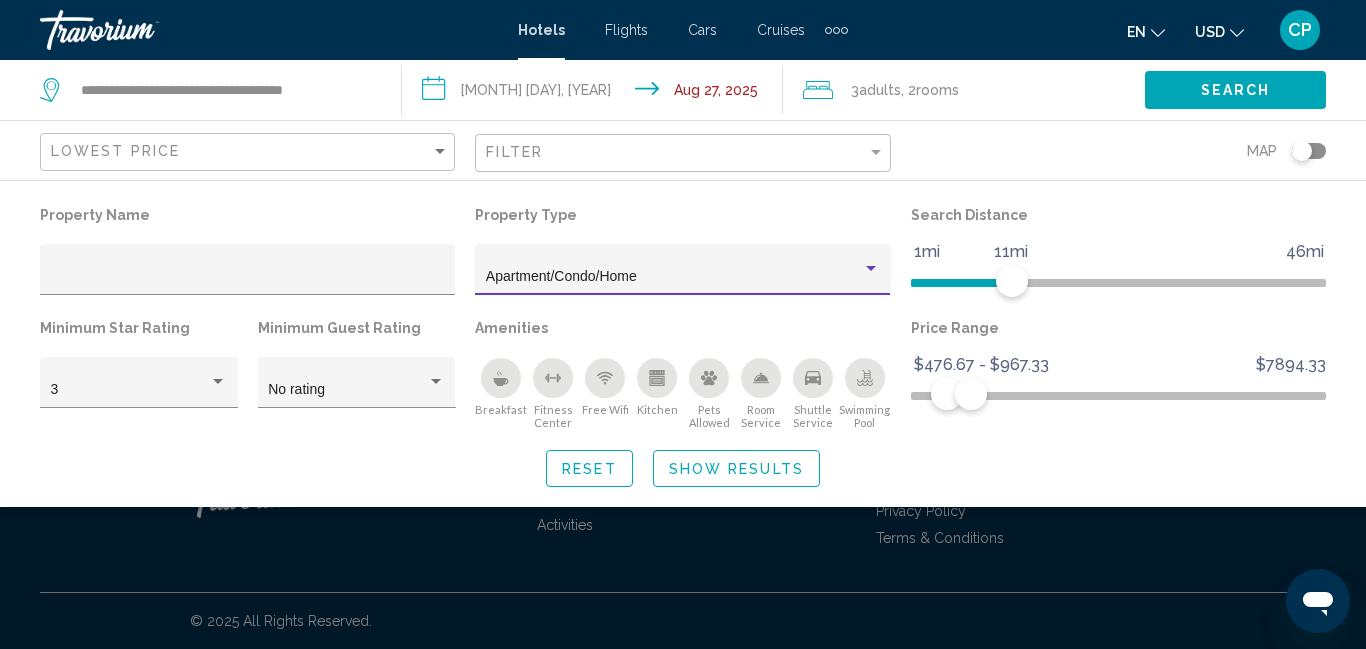 scroll, scrollTop: 677, scrollLeft: 0, axis: vertical 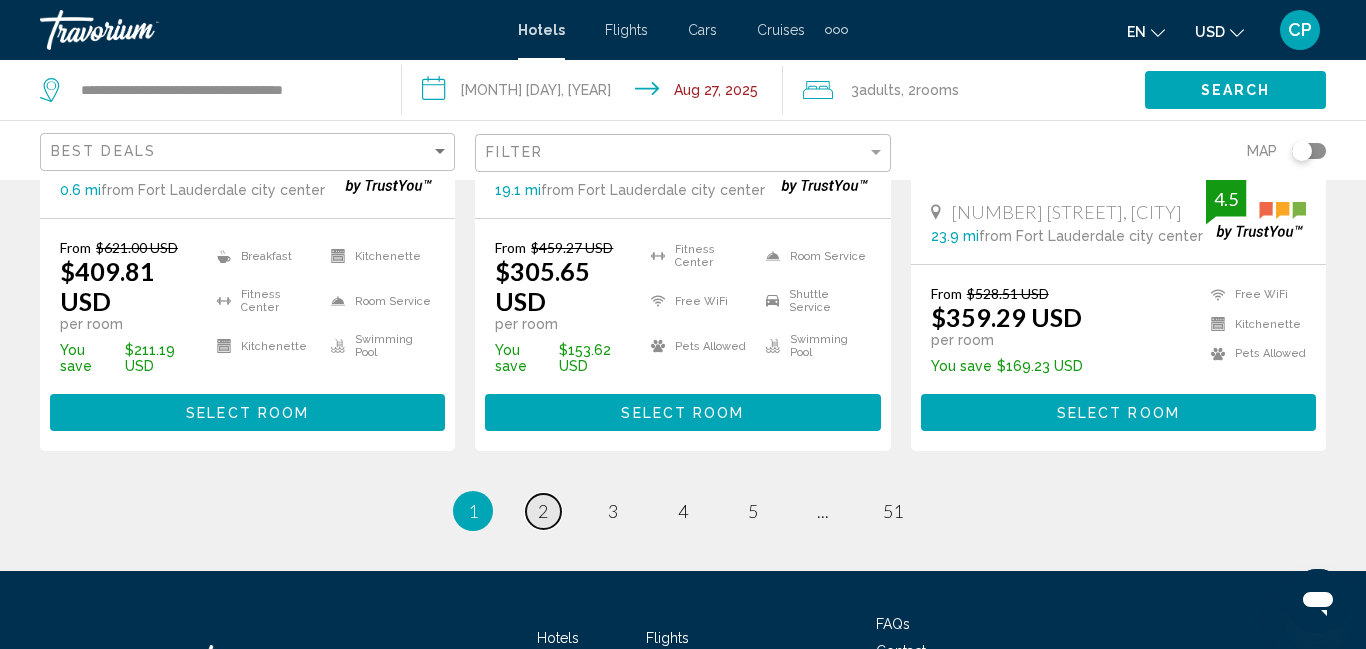 click on "2" at bounding box center (543, 511) 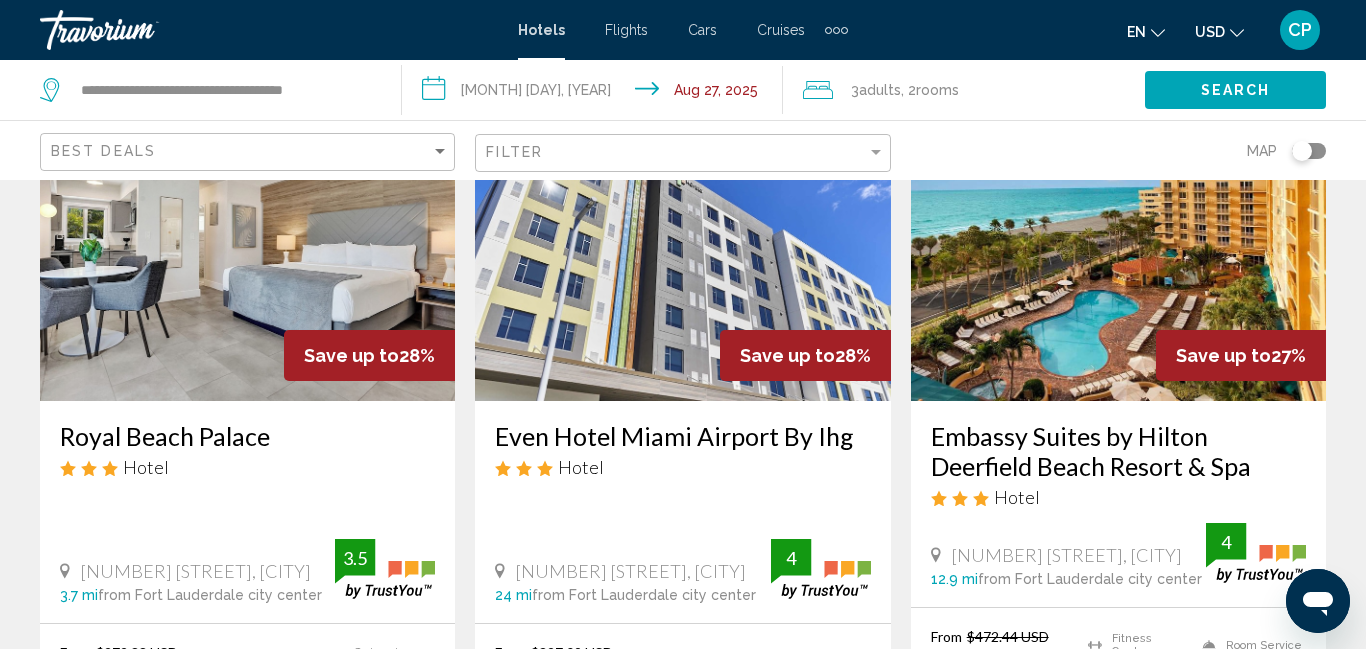 scroll, scrollTop: 2544, scrollLeft: 0, axis: vertical 